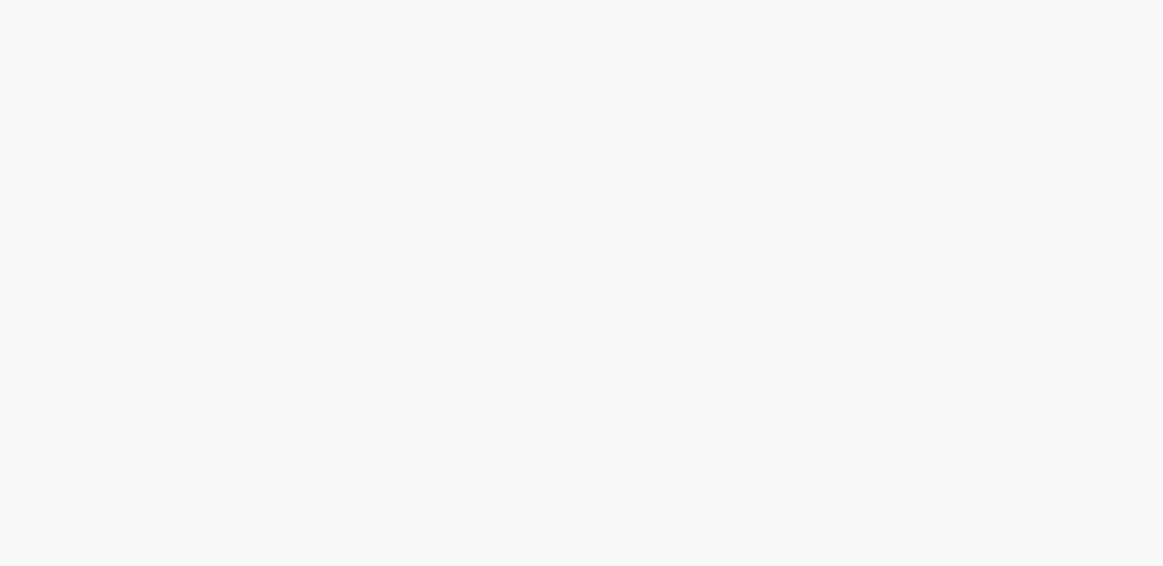 scroll, scrollTop: 0, scrollLeft: 0, axis: both 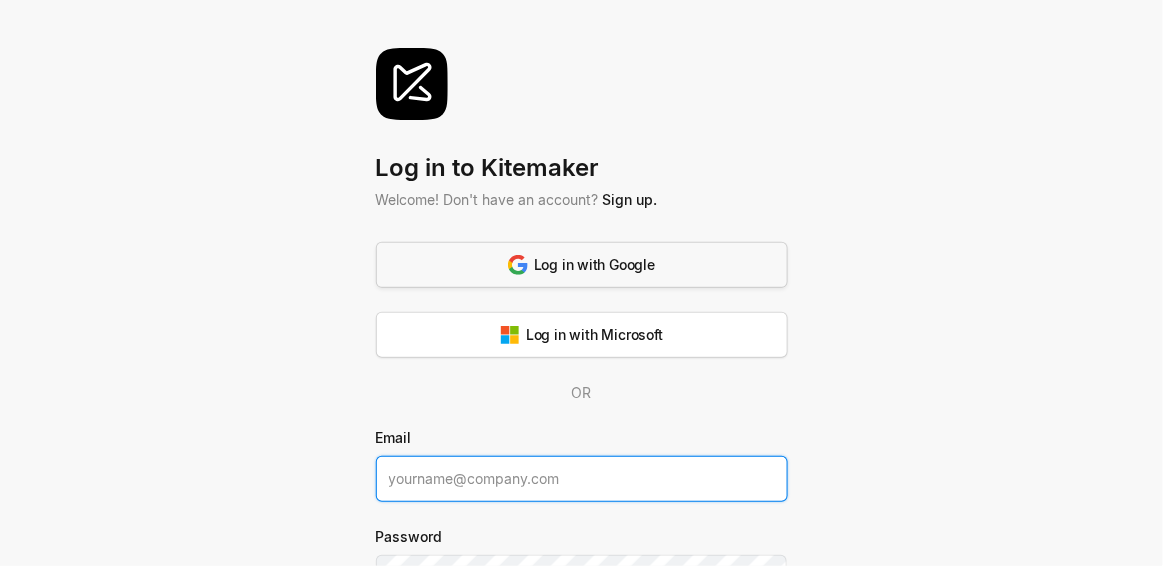 click on "Log in with   Google" at bounding box center [582, 265] 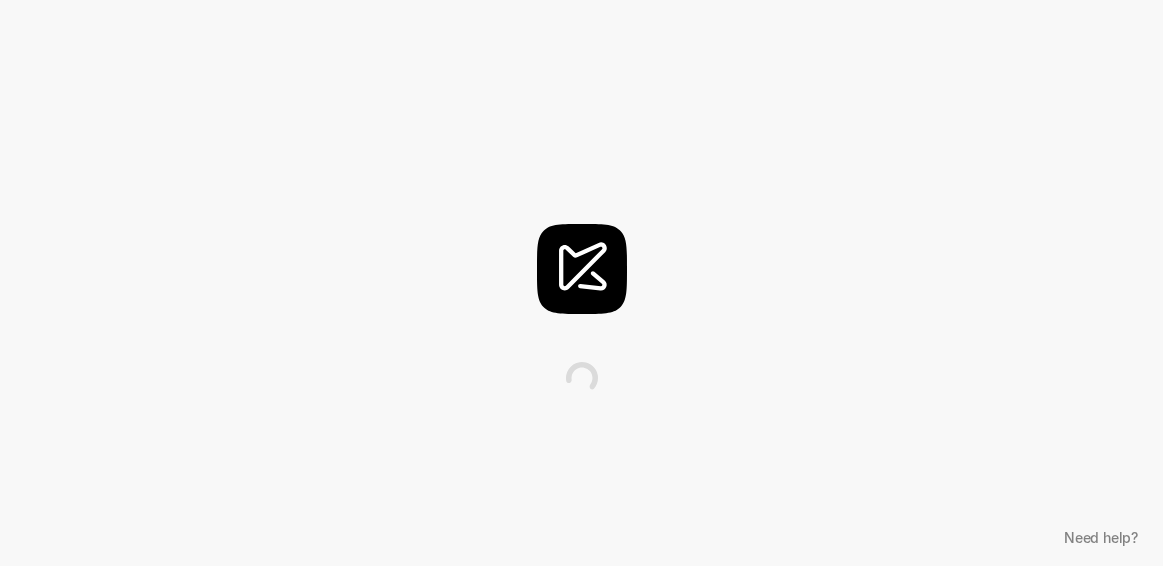 scroll, scrollTop: 0, scrollLeft: 0, axis: both 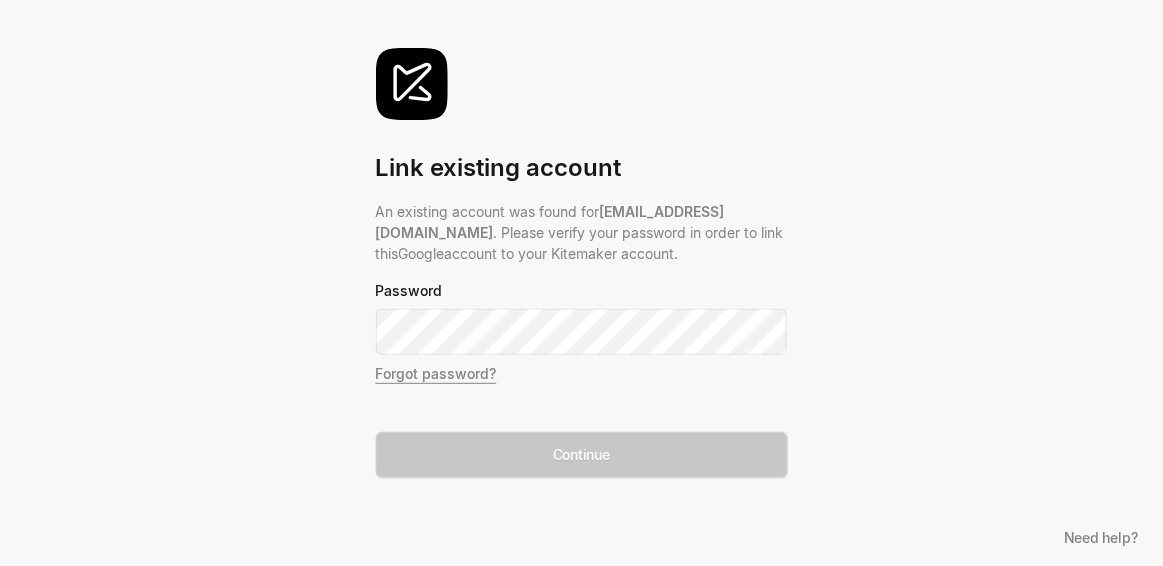 click on "Forgot password?" at bounding box center [436, 373] 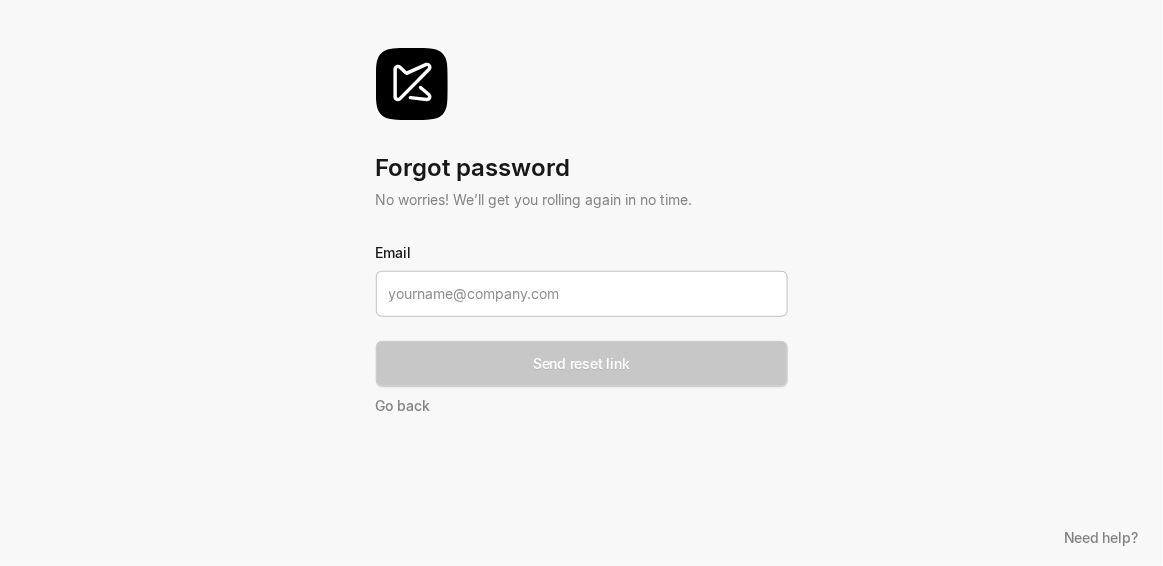 click at bounding box center (582, 294) 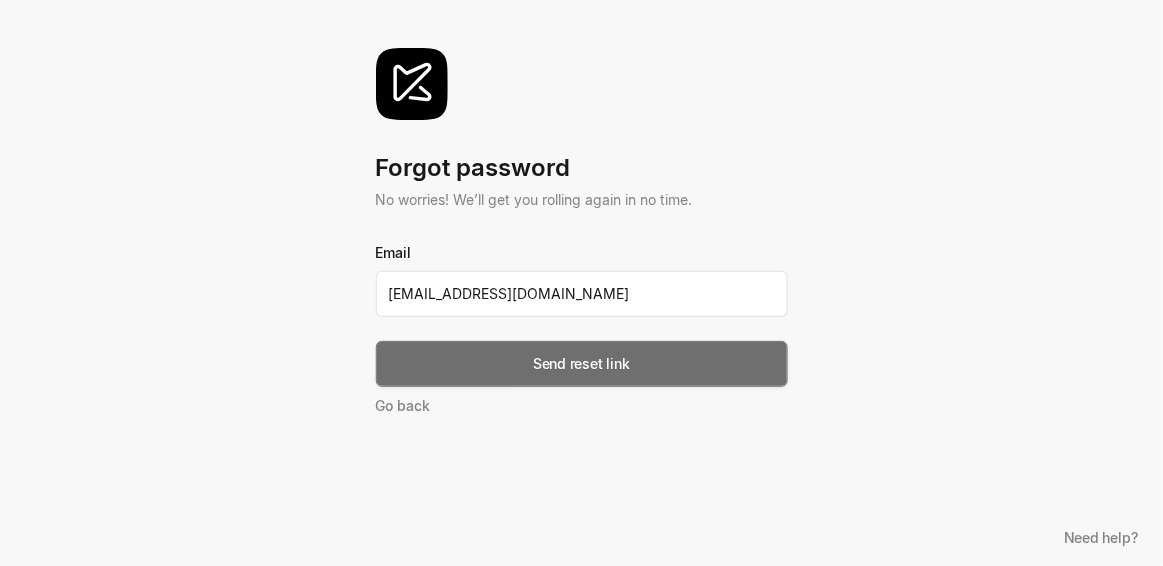 click on "Send reset link" at bounding box center (582, 364) 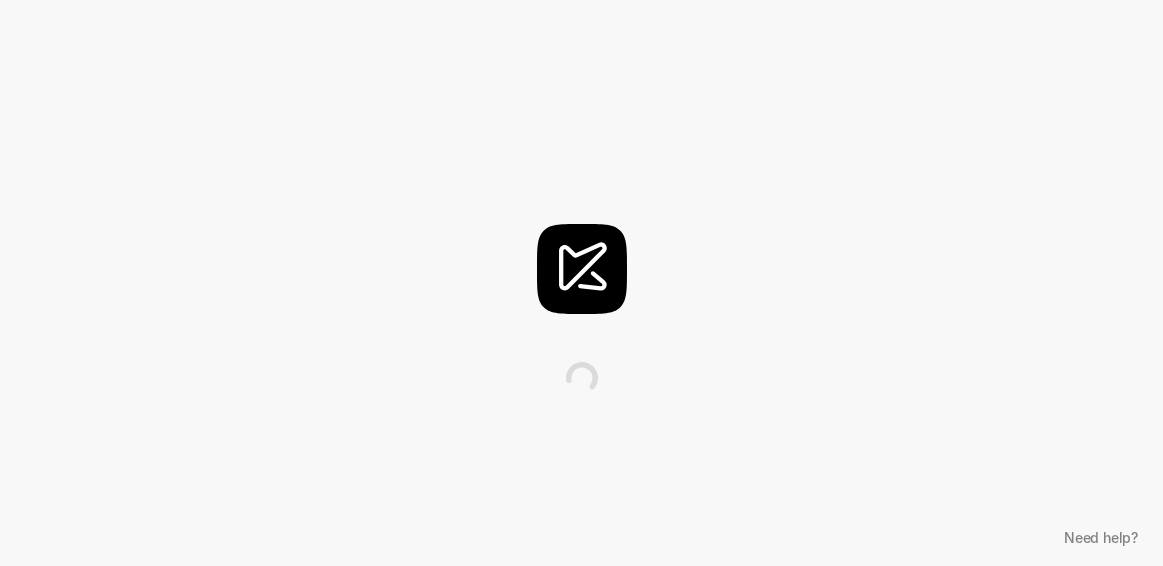 scroll, scrollTop: 0, scrollLeft: 0, axis: both 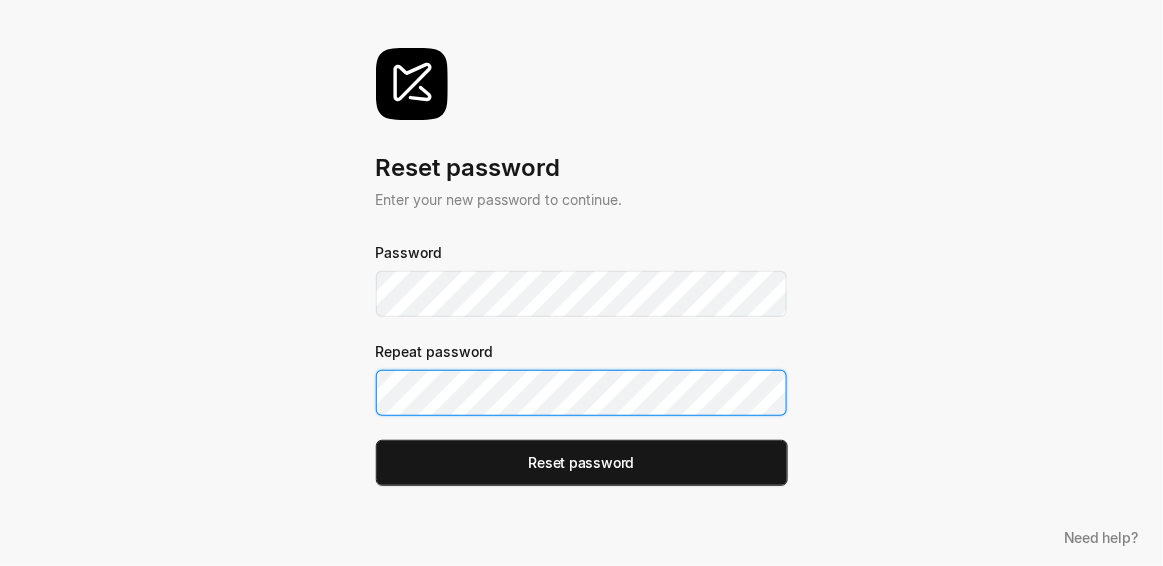 click on "Reset password" at bounding box center (582, 463) 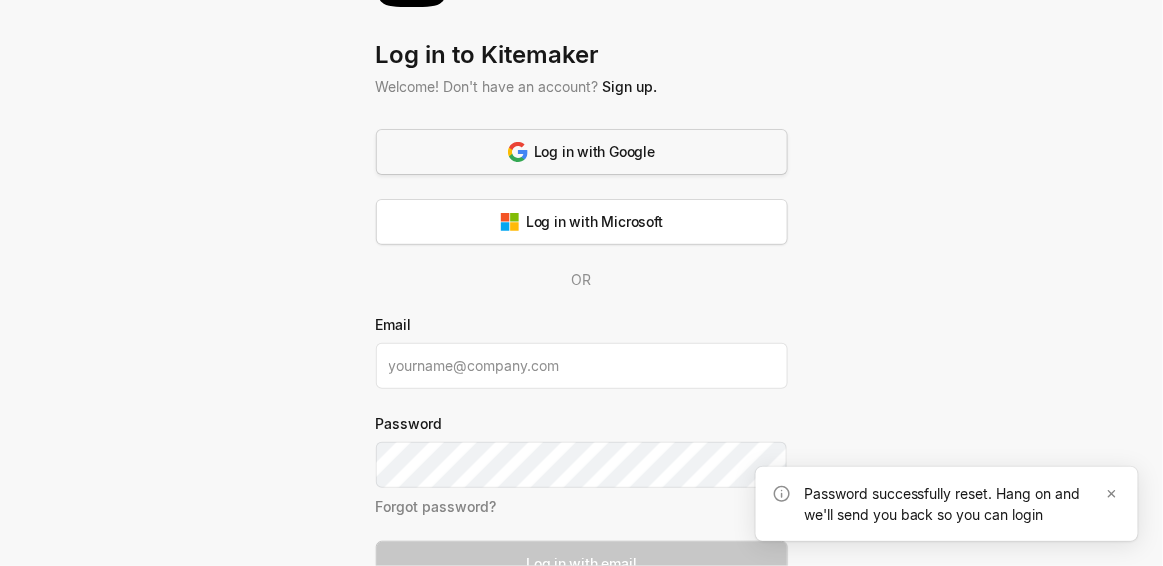 scroll, scrollTop: 157, scrollLeft: 0, axis: vertical 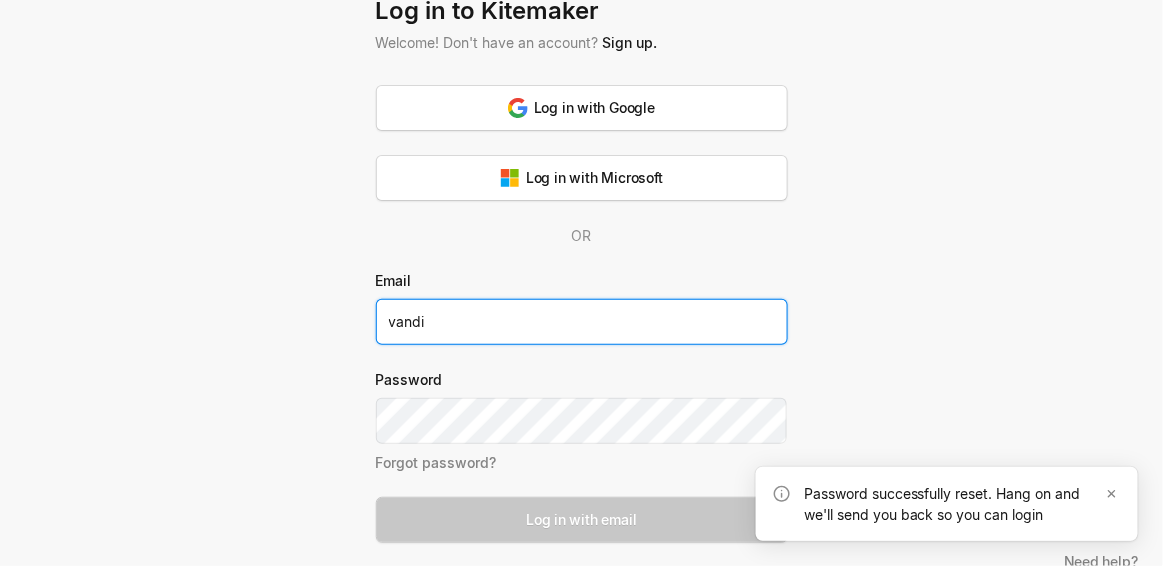 type on "[EMAIL_ADDRESS][DOMAIN_NAME]" 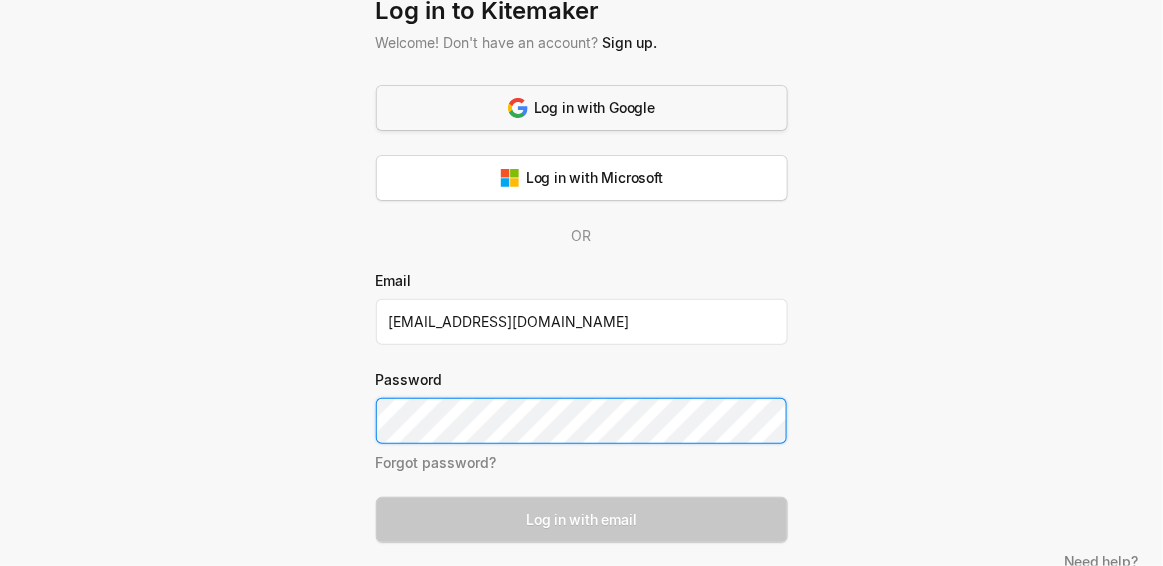 click on "Log in with   Google" at bounding box center (582, 108) 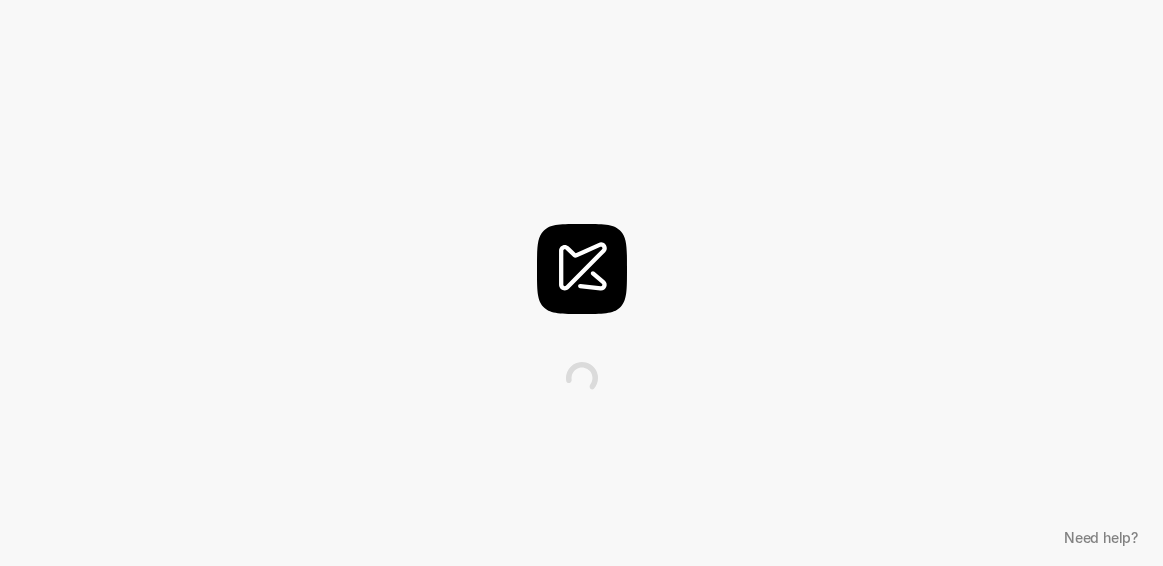 scroll, scrollTop: 0, scrollLeft: 0, axis: both 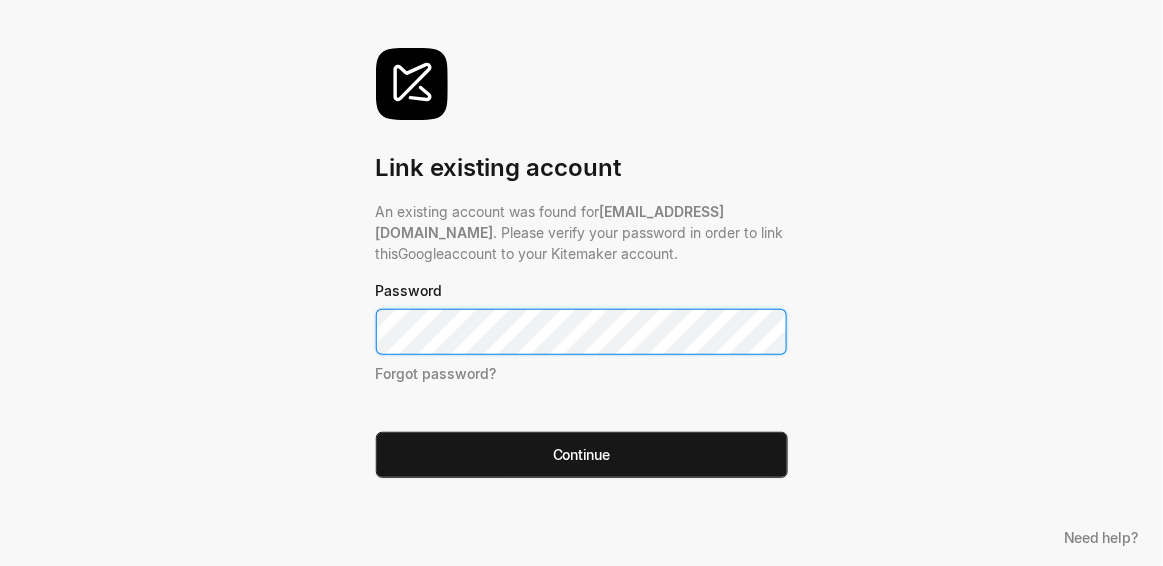 click on "Continue" at bounding box center (582, 455) 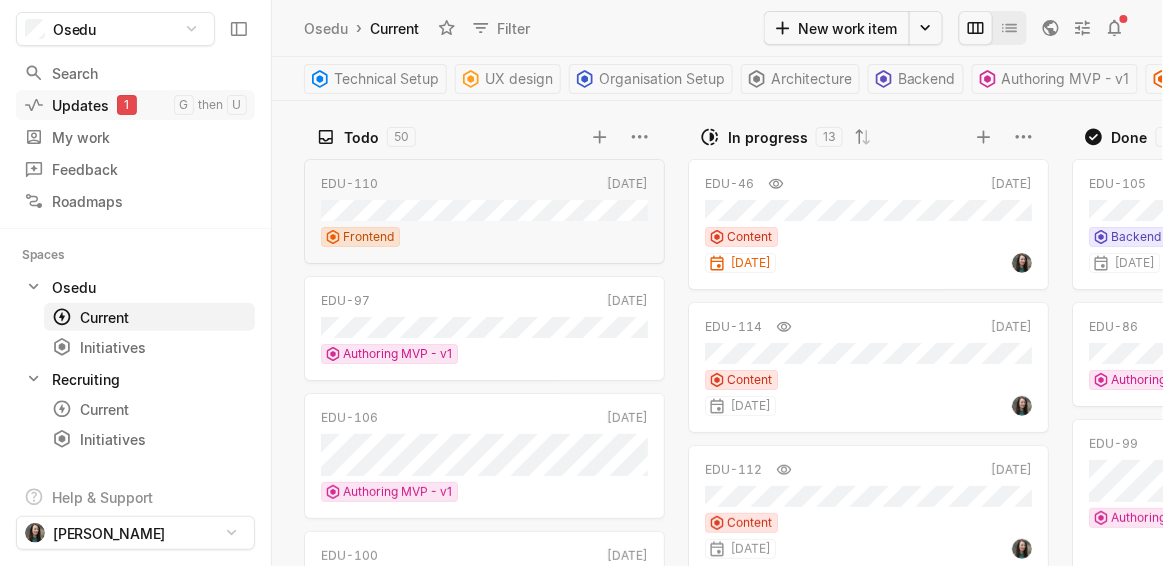 click on "Updates 1" at bounding box center [99, 105] 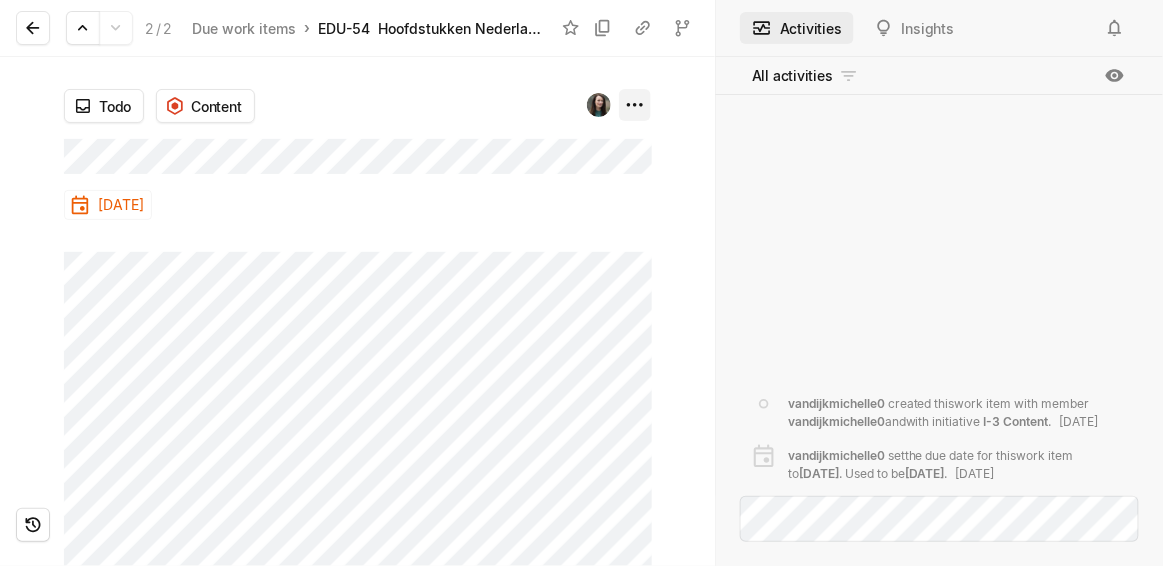click on "Osedu Search / Updates g then u My work = Feedback g then f Roadmaps g then ⇧ r Spaces Osedu 1 Current g then c Initiatives g then i Recruiting 2 Current g then c Initiatives g then i Help & Support [PERSON_NAME] 2 / 2 Due work items › EDU-54 Hoofdstukken Nederlands Todo Content [DATE] Activities Insights All activities vandijkmichelle0   created this  work item   with member   vandijkmichelle0  and  with initiative   I-3 Content . [DATE] vandijkmichelle0   set  the due date for this  work item   to  [DATE] .   Used to be  [DATE] [DATE]
Press space bar to start a drag.
When dragging you can use the arrow keys to move the item around and escape to cancel.
Some screen readers may require you to be in focus mode or to use your pass through key" at bounding box center [581, 283] 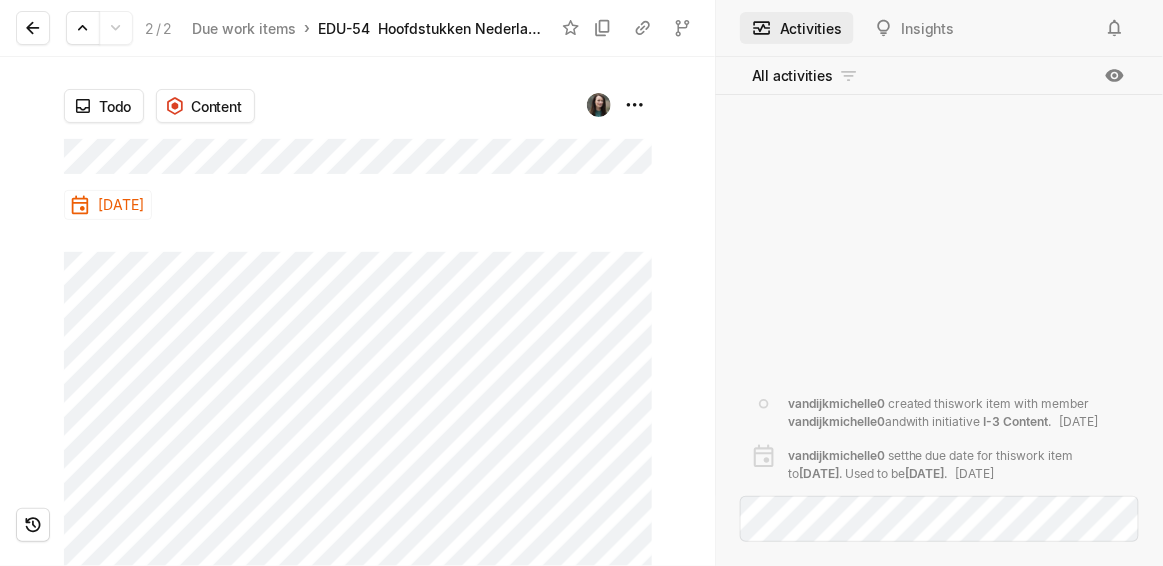 click on "Osedu Search / Updates g then u My work = Feedback g then f Roadmaps g then ⇧ r Spaces Osedu 1 Current g then c Initiatives g then i Recruiting 2 Current g then c Initiatives g then i Help & Support [PERSON_NAME] 2 / 2 Due work items › EDU-54 Hoofdstukken Nederlands Todo Content [DATE] Activities Insights All activities vandijkmichelle0   created this  work item   with member   vandijkmichelle0  and  with initiative   I-3 Content . [DATE] vandijkmichelle0   set  the due date for this  work item   to  [DATE] .   Used to be  [DATE] [DATE]
Press space bar to start a drag.
When dragging you can use the arrow keys to move the item around and escape to cancel.
Some screen readers may require you to be in focus mode or to use your pass through key" at bounding box center (581, 283) 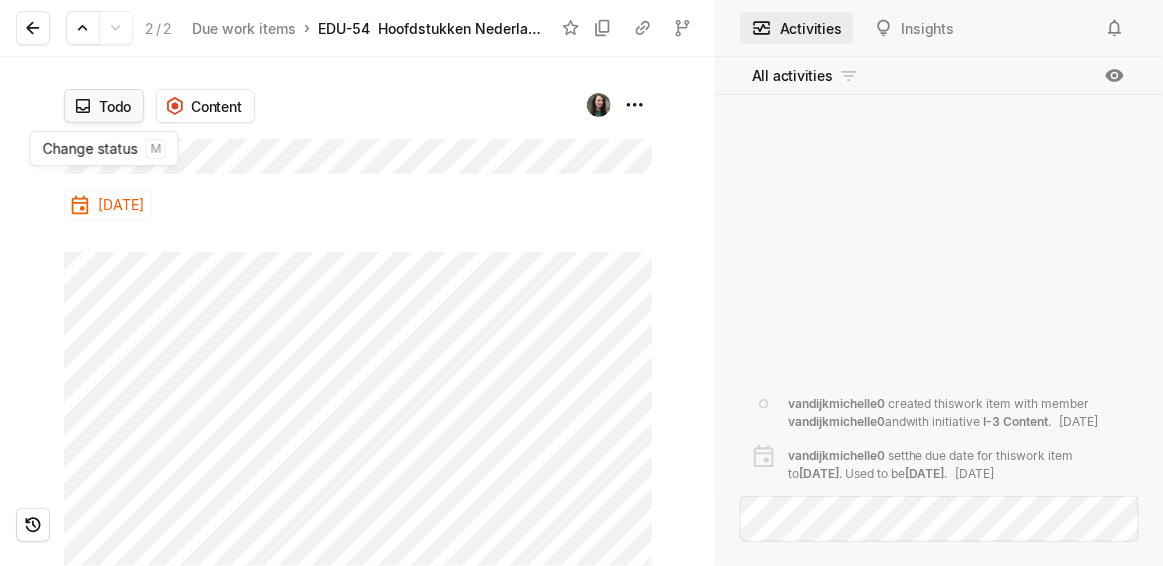 click on "Osedu Search / Updates g then u My work = Feedback g then f Roadmaps g then ⇧ r Spaces Osedu 1 Current g then c Initiatives g then i Recruiting 2 Current g then c Initiatives g then i Help & Support [PERSON_NAME] 2 / 2 Due work items › EDU-54 Hoofdstukken Nederlands Todo Content [DATE] Activities Insights All activities vandijkmichelle0   created this  work item   with member   vandijkmichelle0  and  with initiative   I-3 Content . [DATE] vandijkmichelle0   set  the due date for this  work item   to  [DATE] .   Used to be  [DATE] [DATE]
Press space bar to start a drag.
When dragging you can use the arrow keys to move the item around and escape to cancel.
Some screen readers may require you to be in focus mode or to use your pass through key
Change status  m Change status  m" at bounding box center (581, 283) 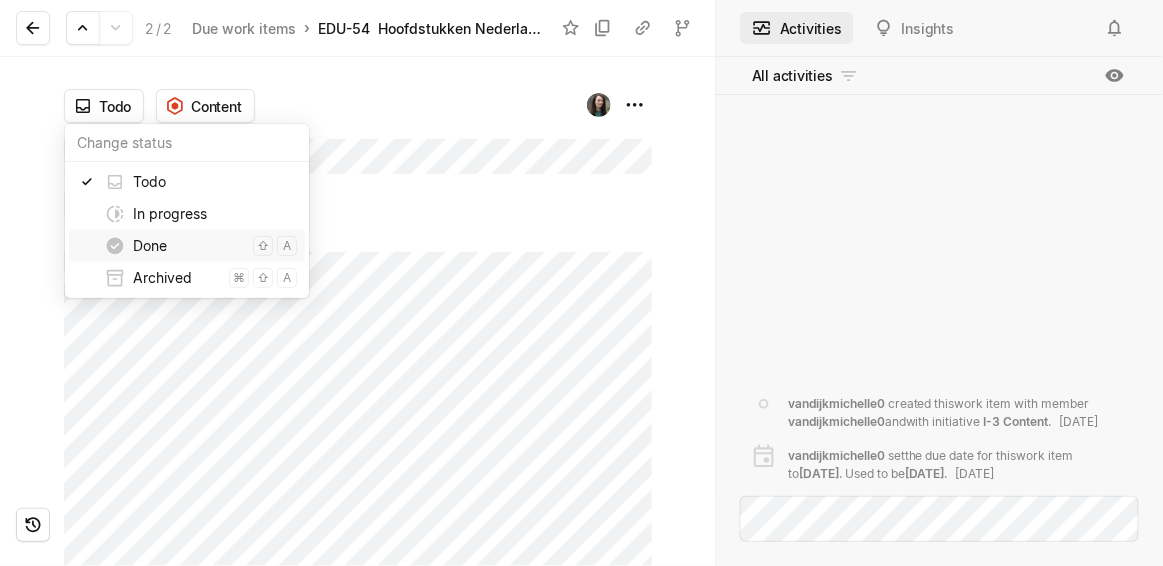 click on "Done" at bounding box center [189, 246] 